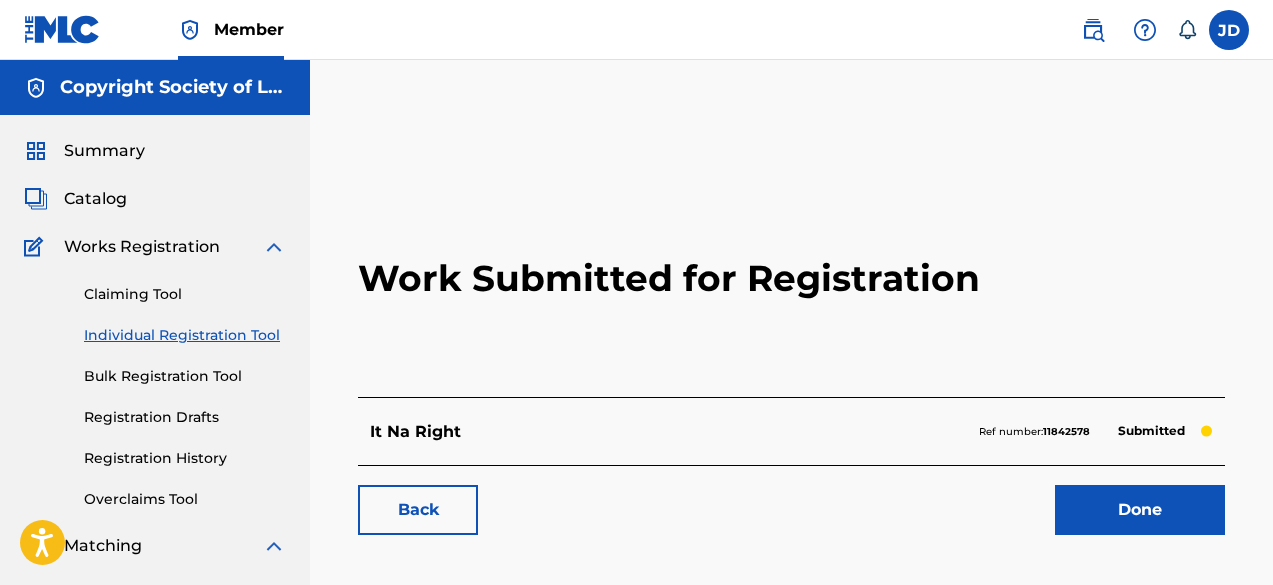 scroll, scrollTop: 286, scrollLeft: 0, axis: vertical 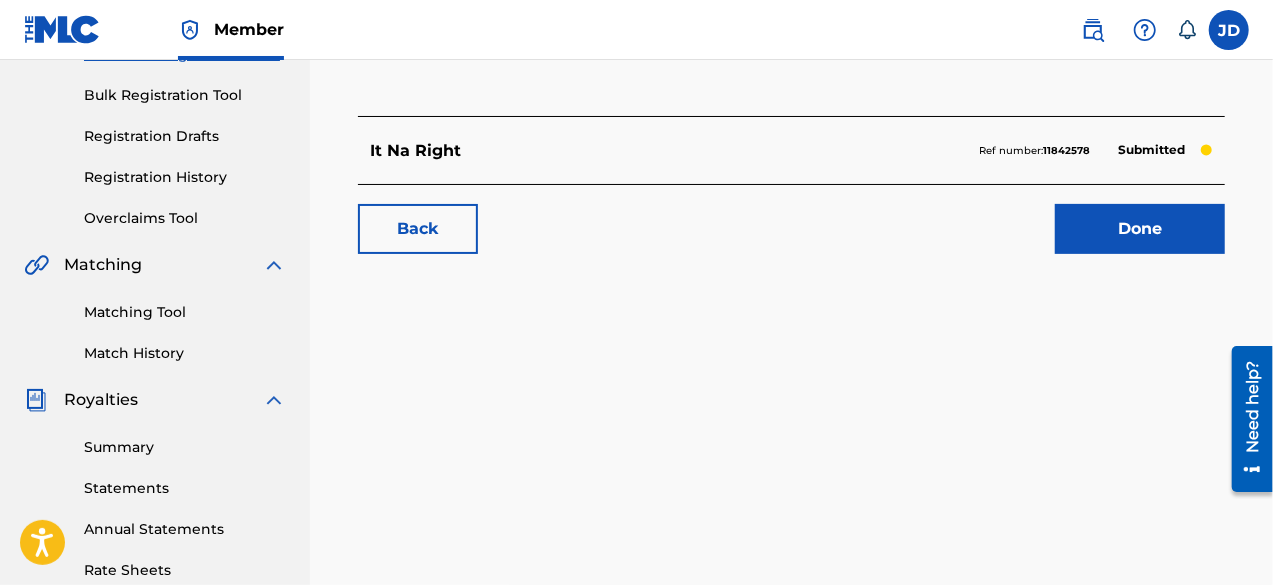 click on "Done" at bounding box center [1140, 229] 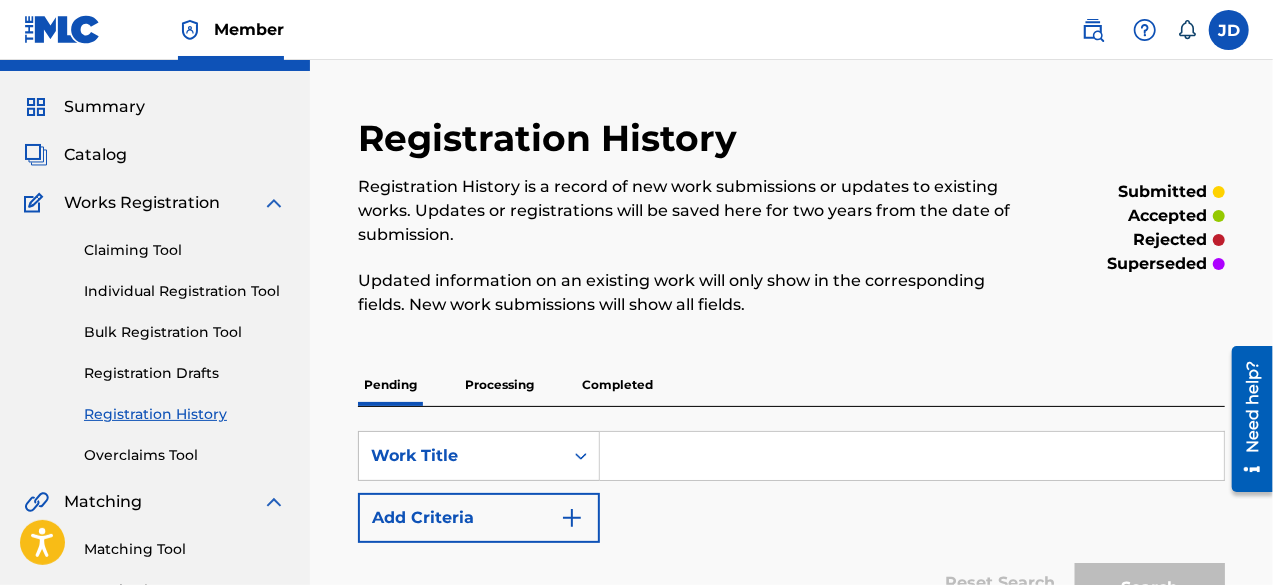 scroll, scrollTop: 0, scrollLeft: 0, axis: both 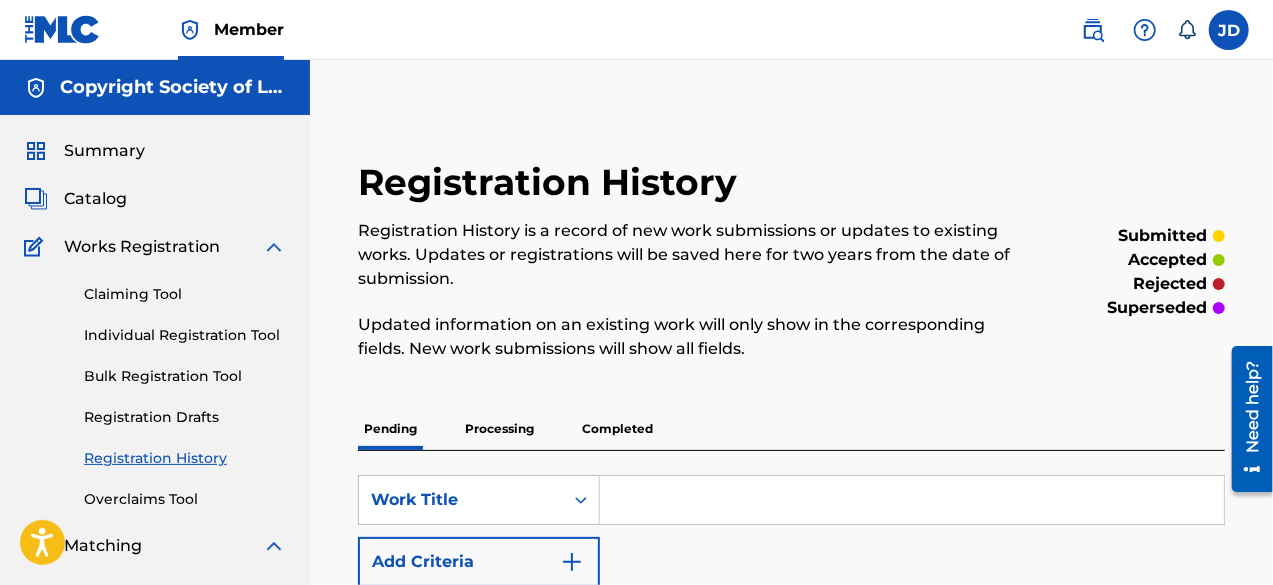 click on "Individual Registration Tool" at bounding box center [185, 335] 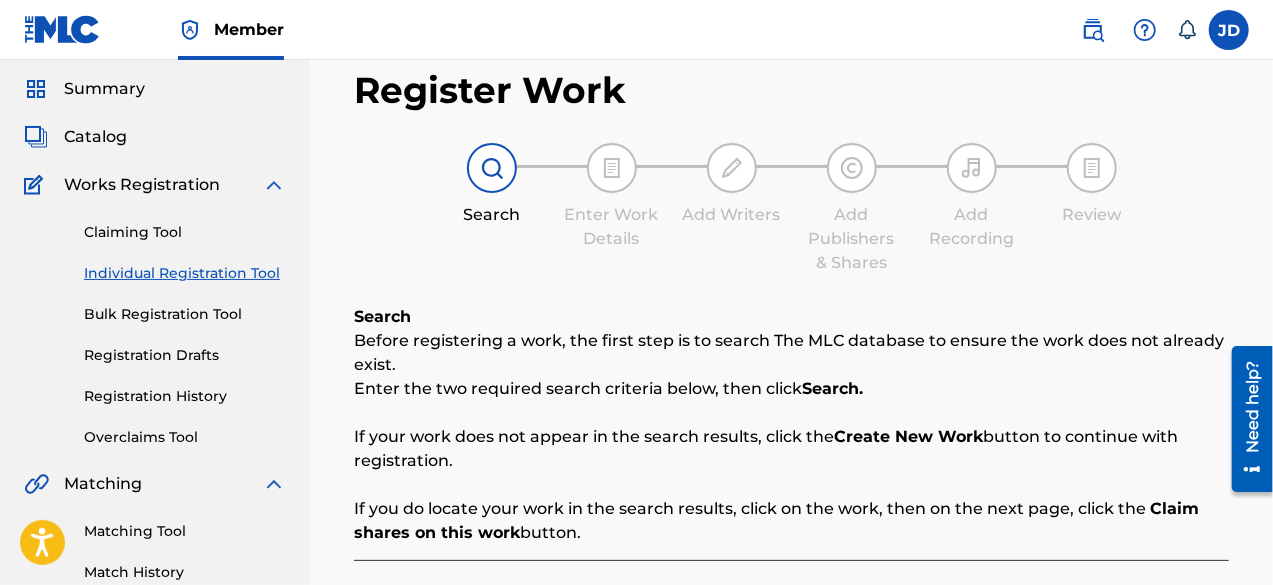scroll, scrollTop: 0, scrollLeft: 0, axis: both 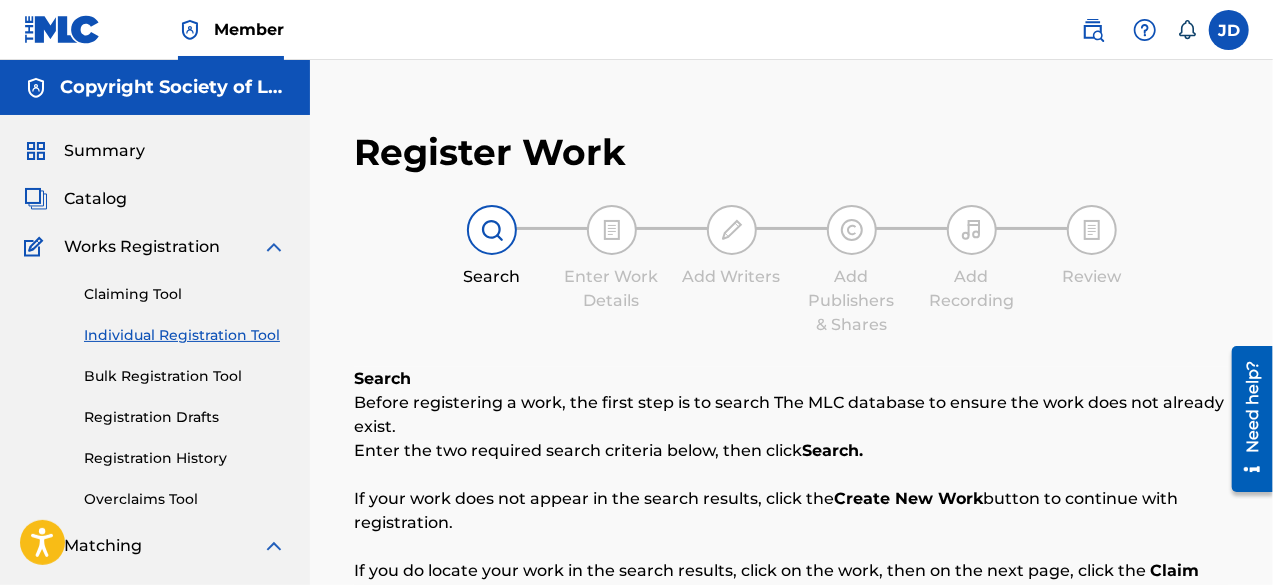 click on "Registration Drafts" at bounding box center [185, 417] 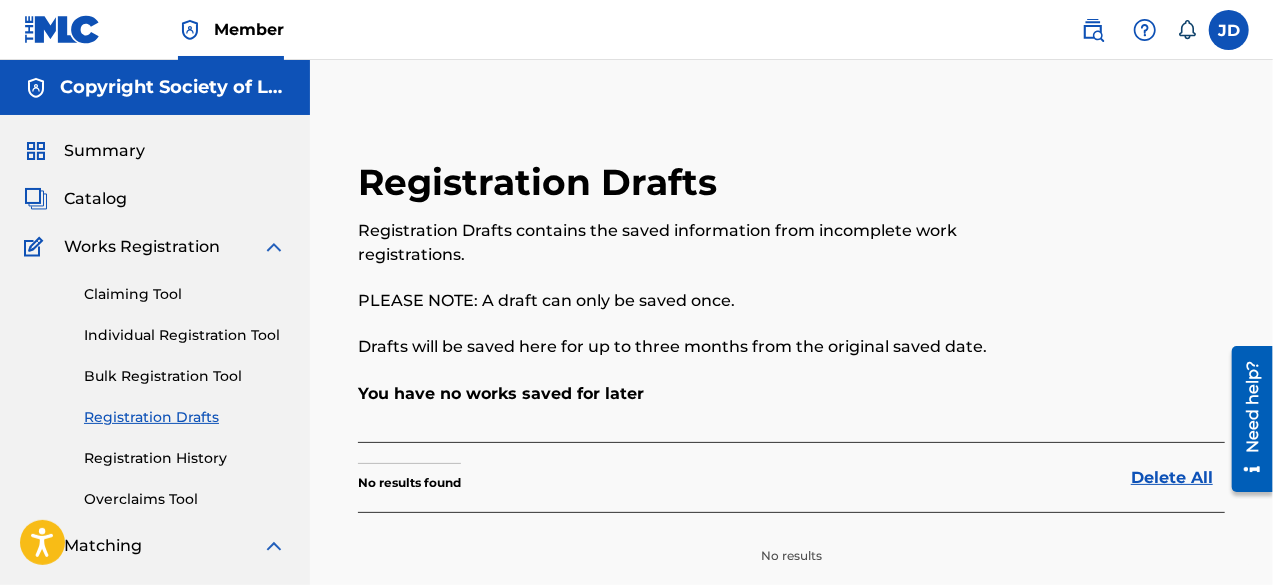 click on "Registration History" at bounding box center [185, 458] 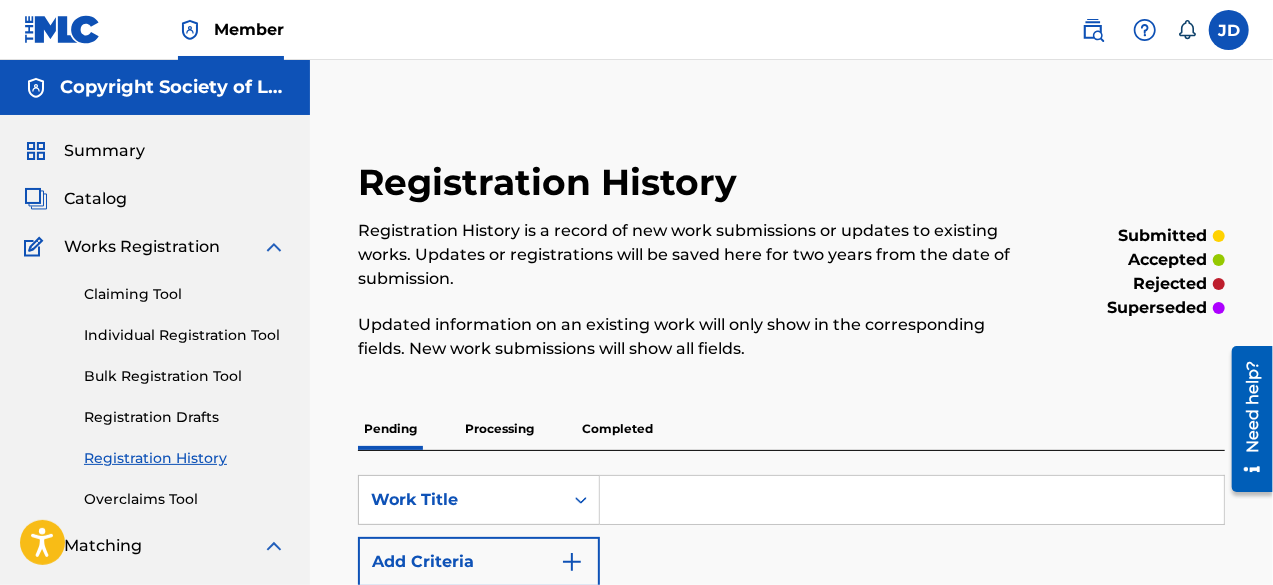 click on "Overclaims Tool" at bounding box center (185, 499) 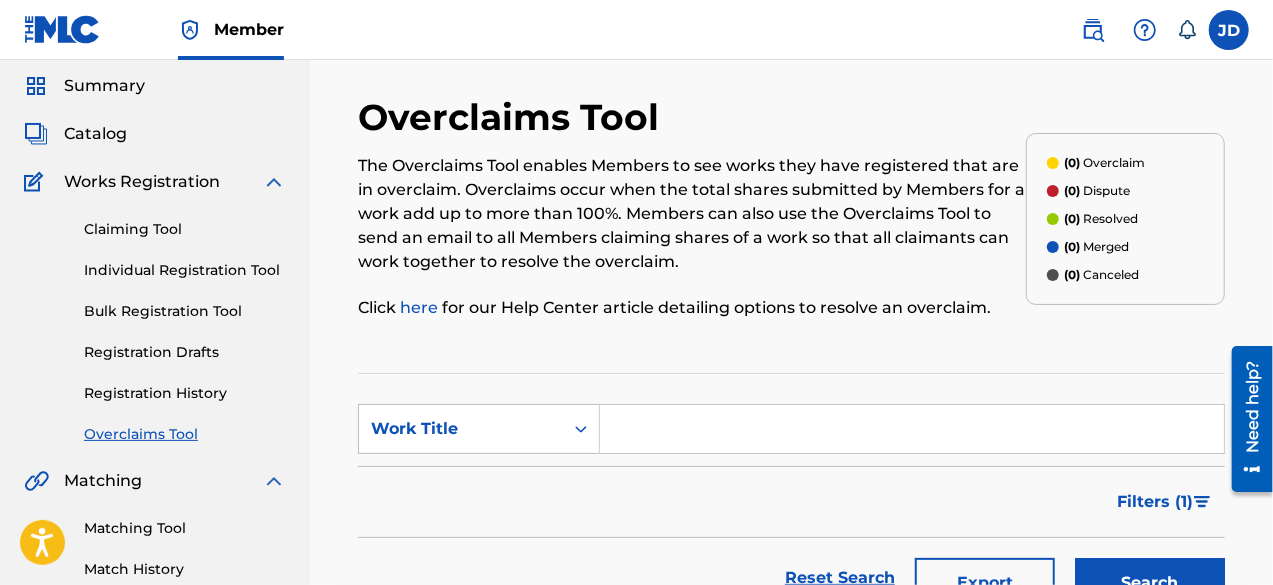 scroll, scrollTop: 63, scrollLeft: 0, axis: vertical 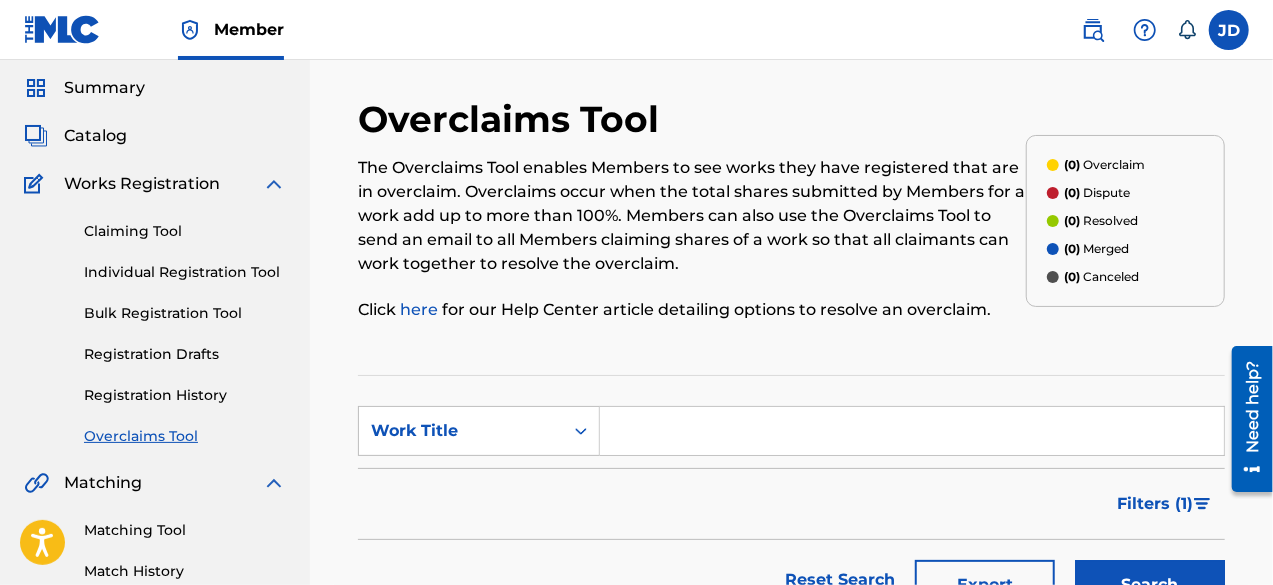 click on "Registration History" at bounding box center (185, 395) 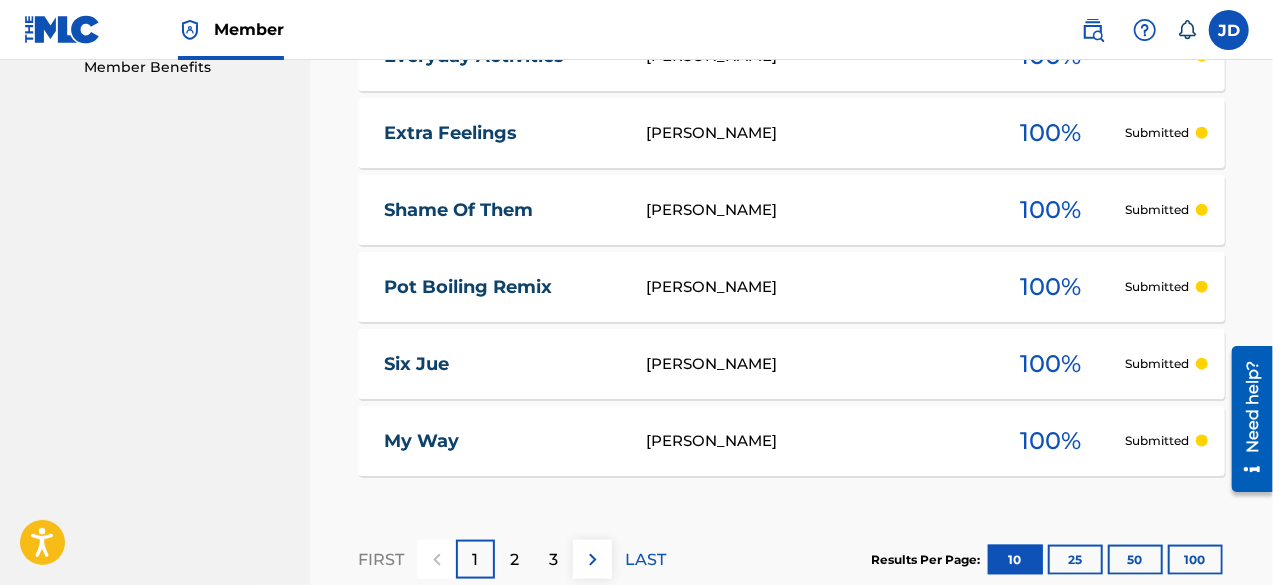 scroll, scrollTop: 1163, scrollLeft: 0, axis: vertical 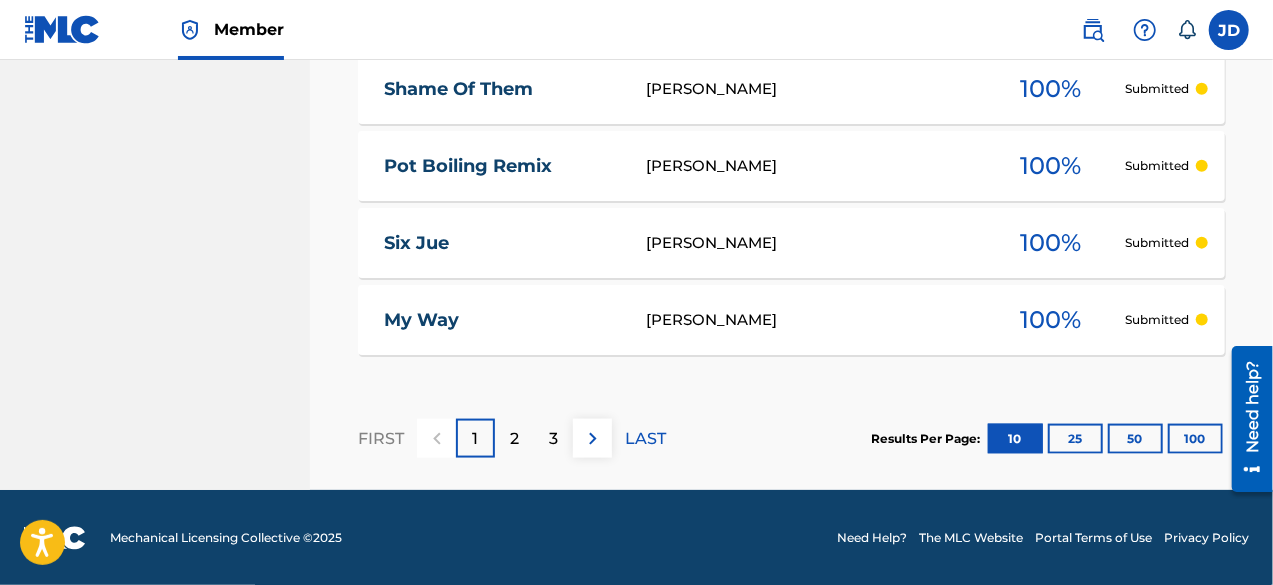 click on "25" at bounding box center [1075, 439] 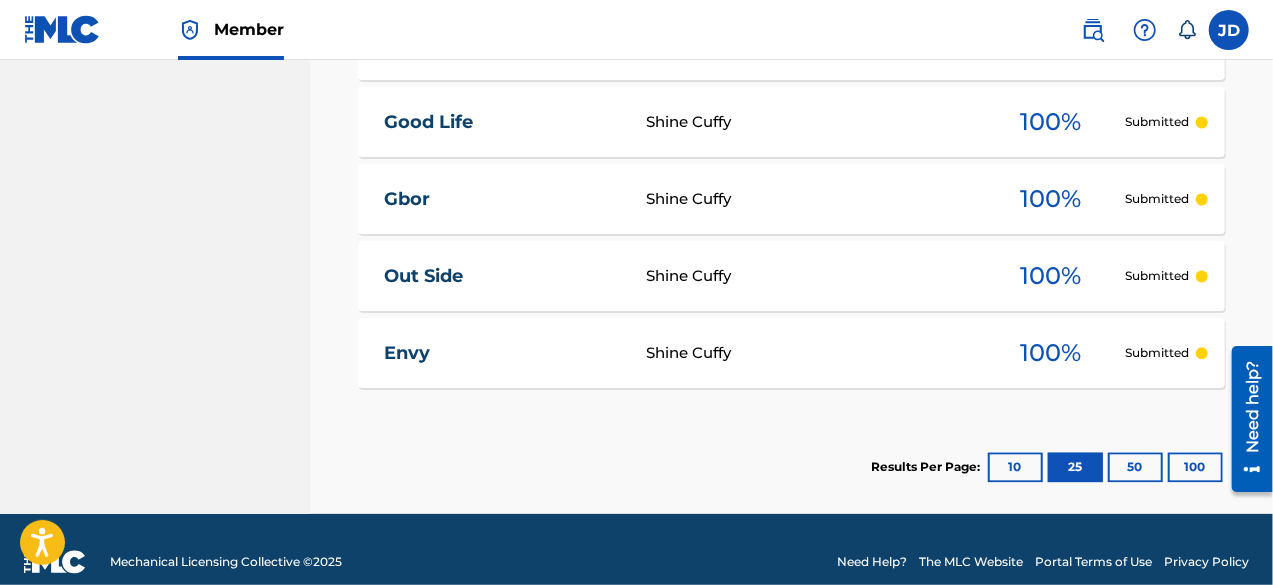 scroll, scrollTop: 2078, scrollLeft: 0, axis: vertical 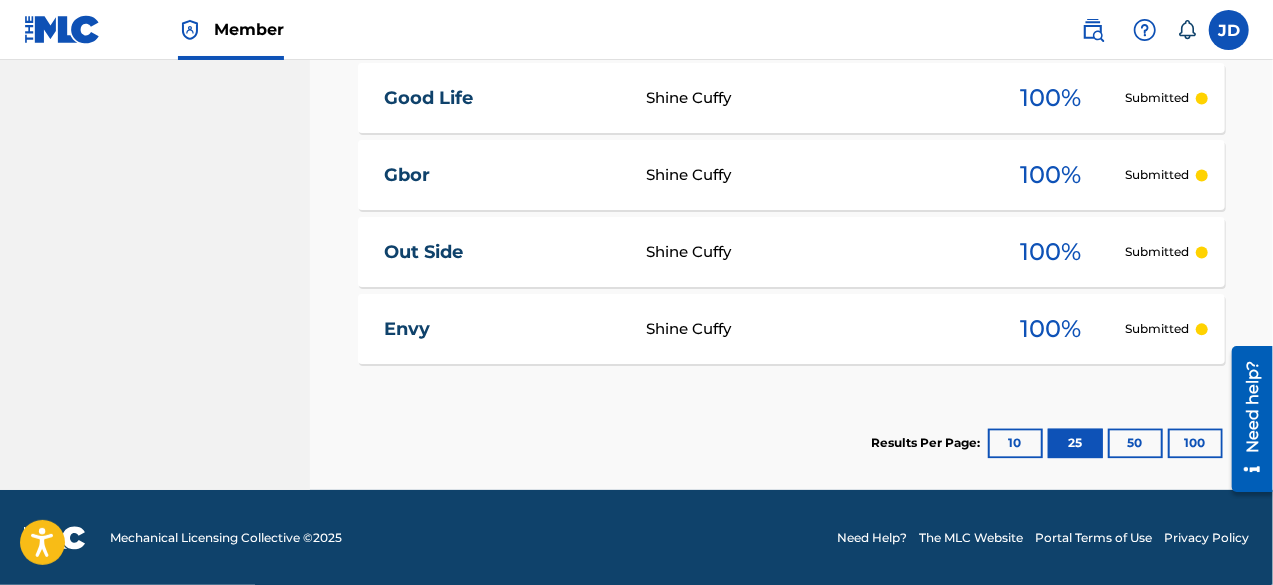 click on "50" at bounding box center (1135, 443) 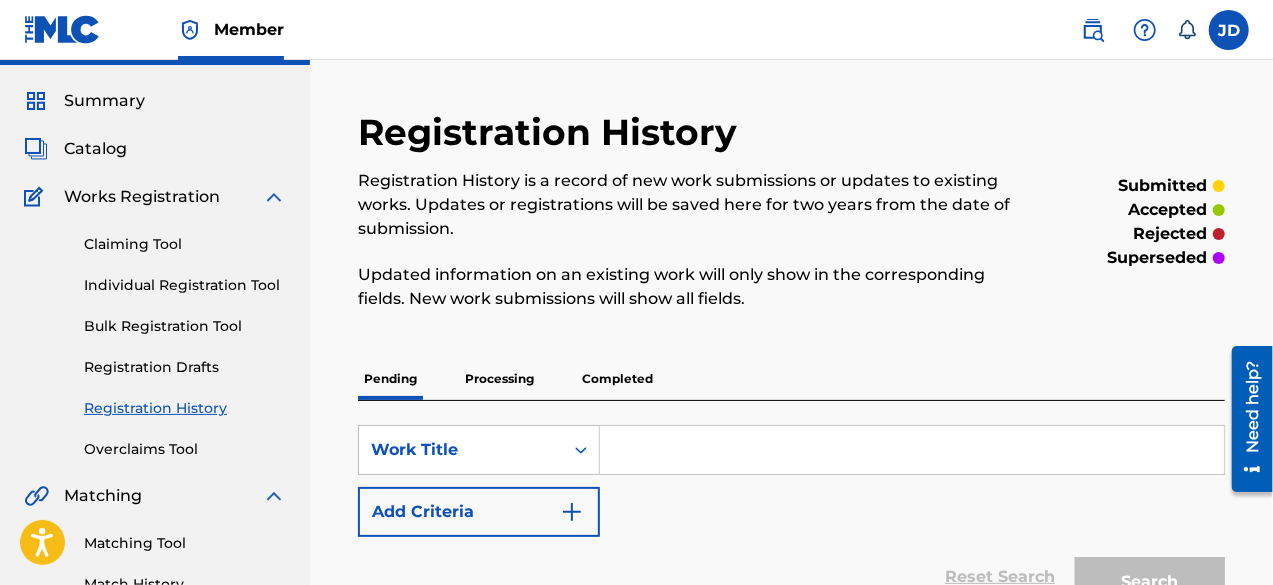 scroll, scrollTop: 0, scrollLeft: 0, axis: both 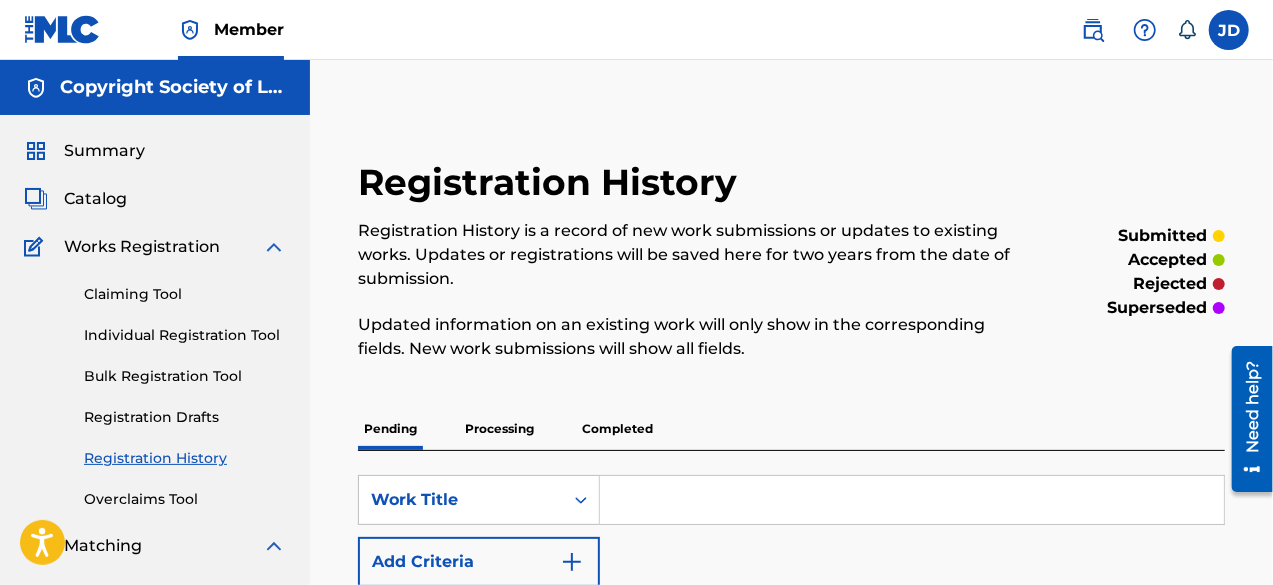click at bounding box center [912, 500] 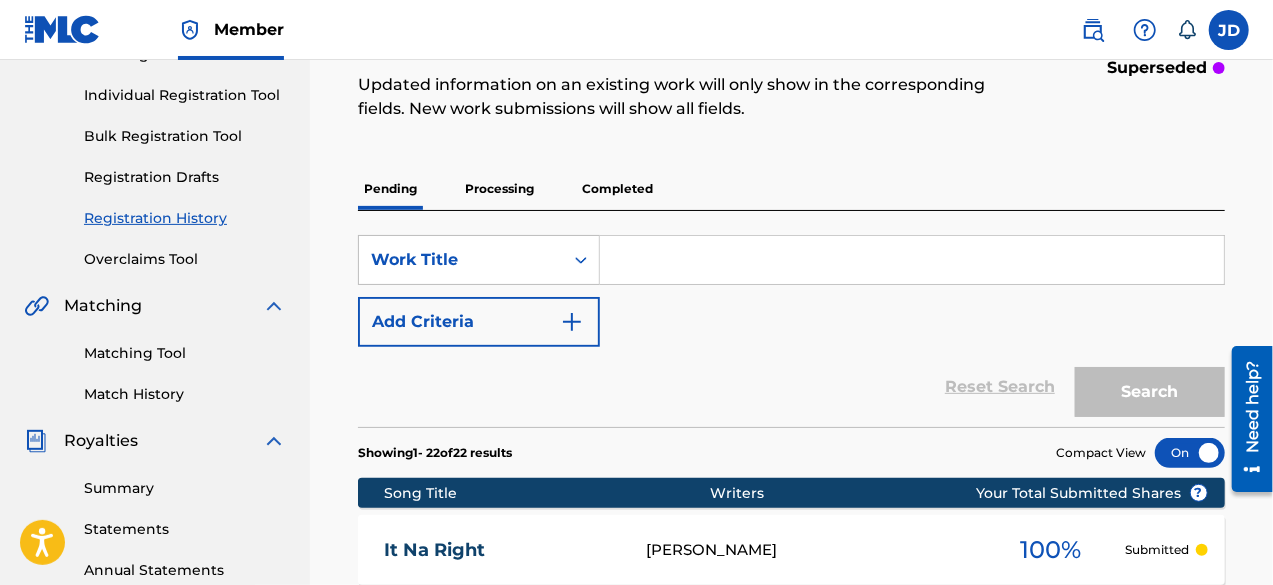 scroll, scrollTop: 242, scrollLeft: 0, axis: vertical 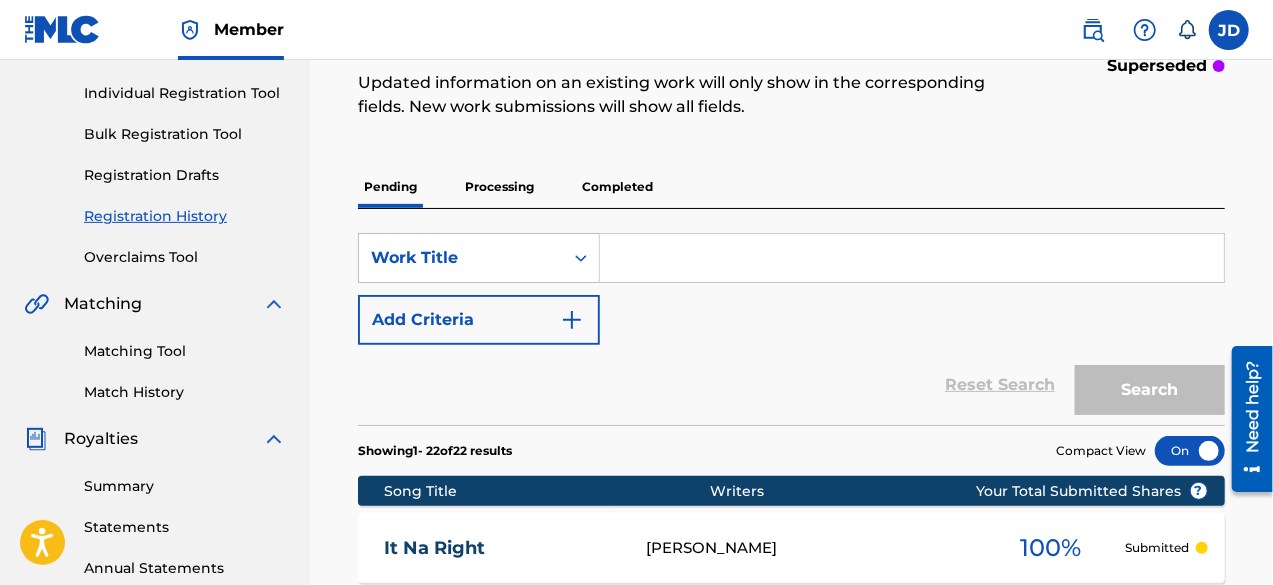 click on "Processing" at bounding box center [499, 187] 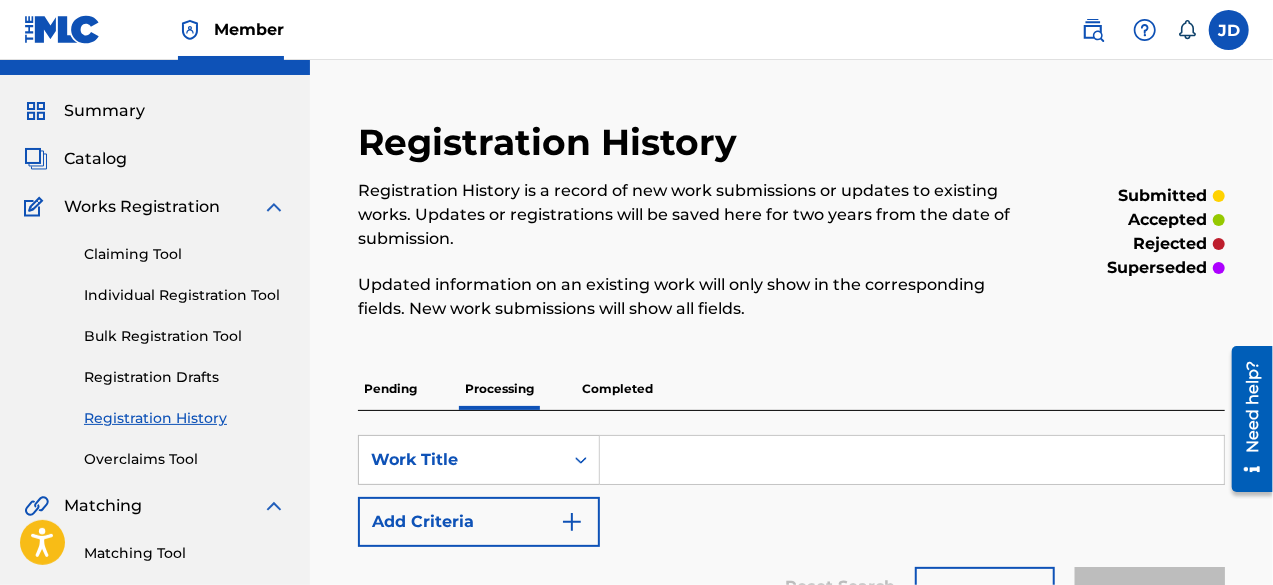 scroll, scrollTop: 0, scrollLeft: 0, axis: both 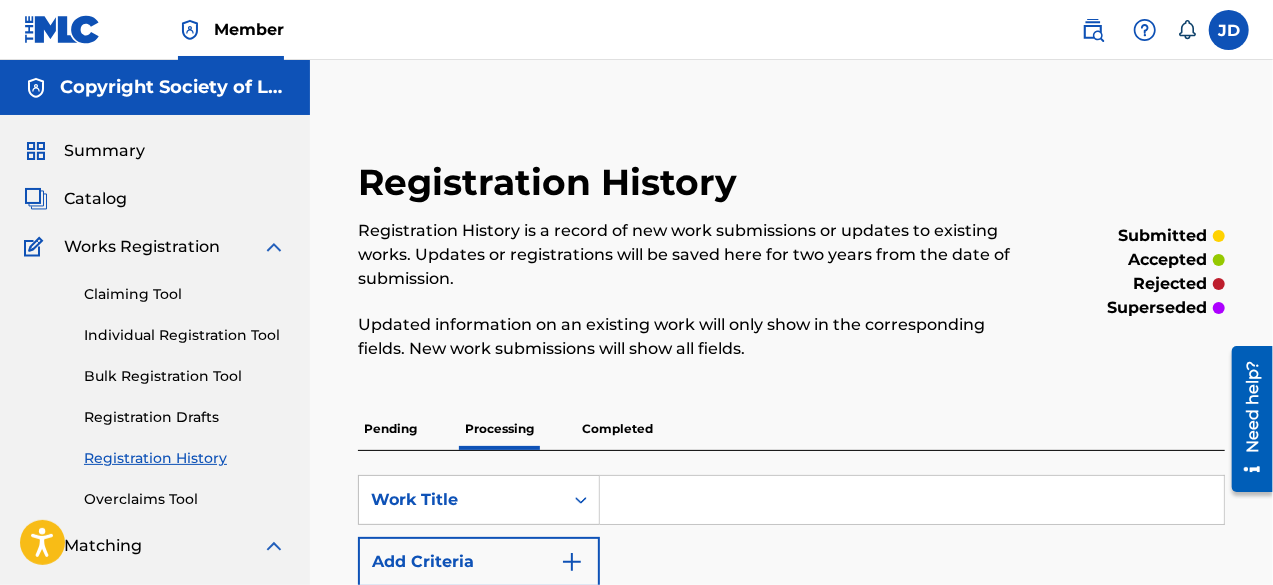 click on "Completed" at bounding box center (617, 429) 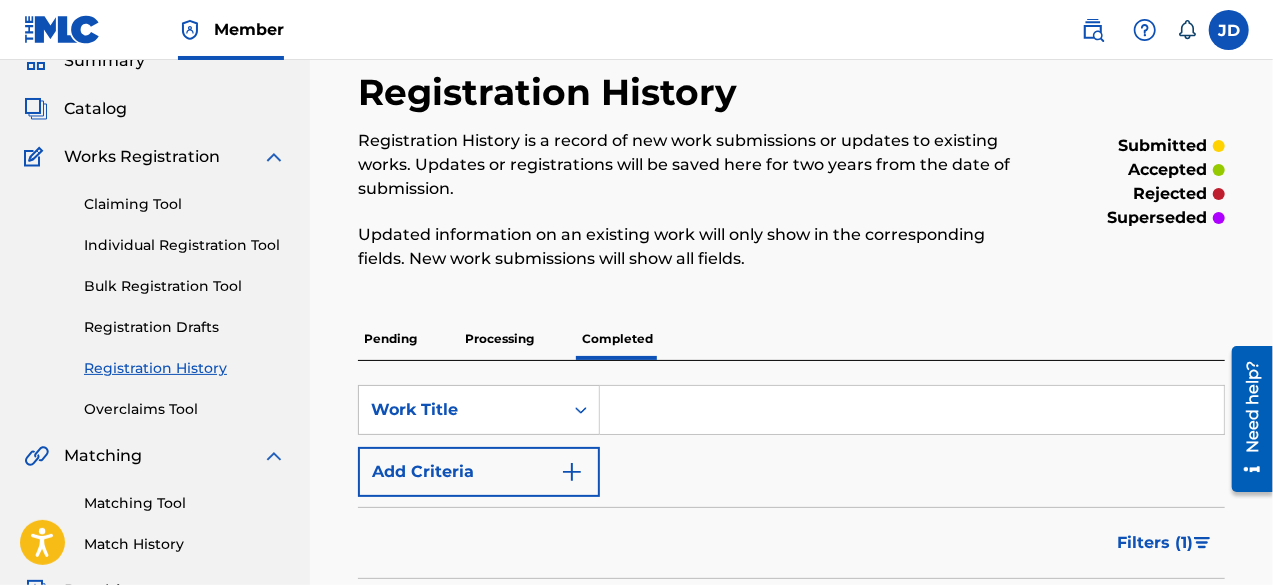 scroll, scrollTop: 0, scrollLeft: 0, axis: both 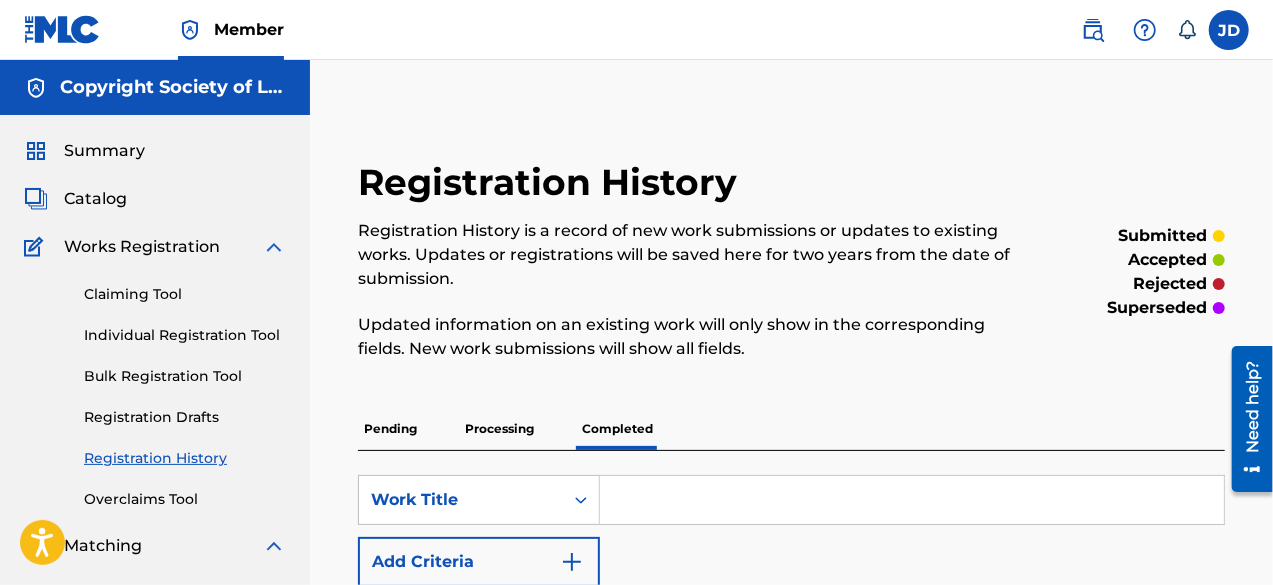 click on "Processing" at bounding box center [499, 429] 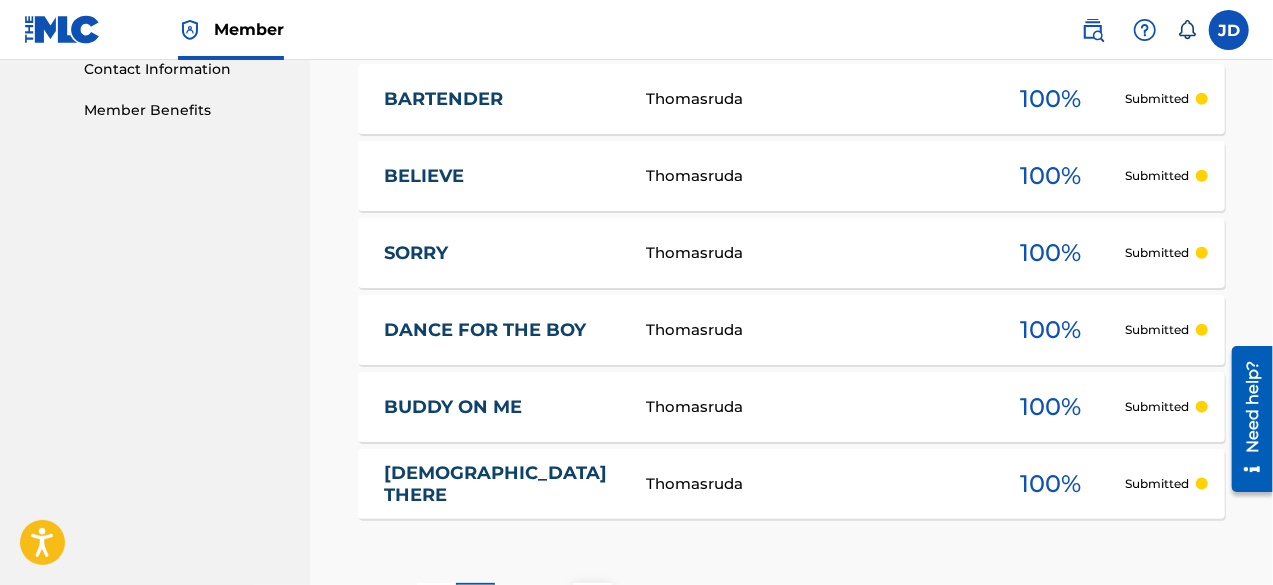 scroll, scrollTop: 1163, scrollLeft: 0, axis: vertical 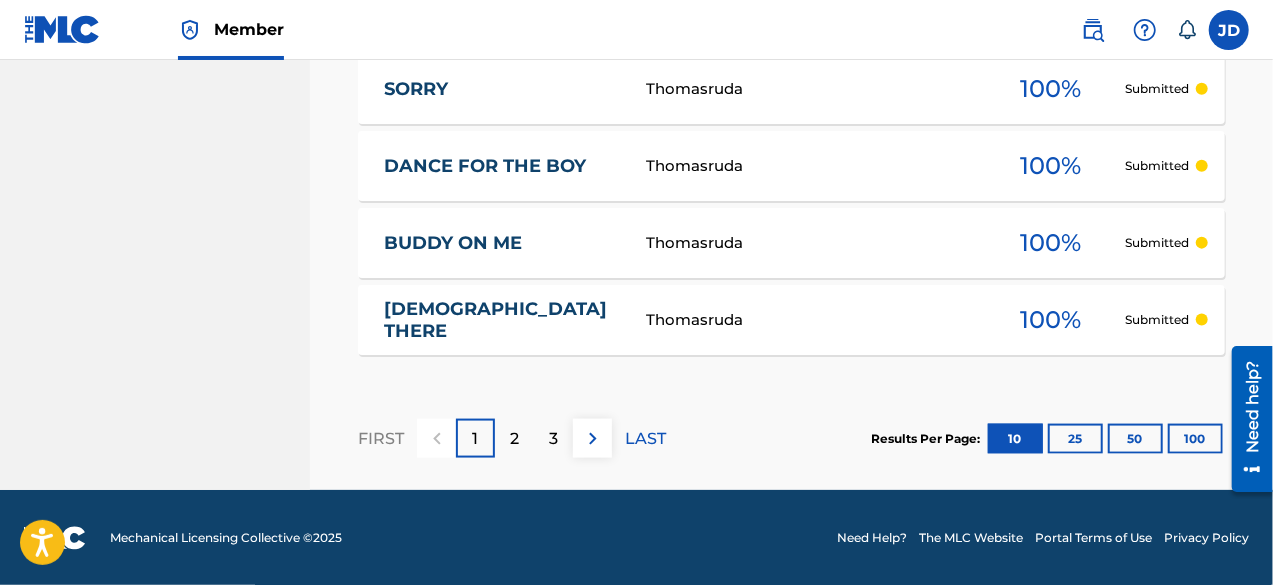 click at bounding box center [593, 439] 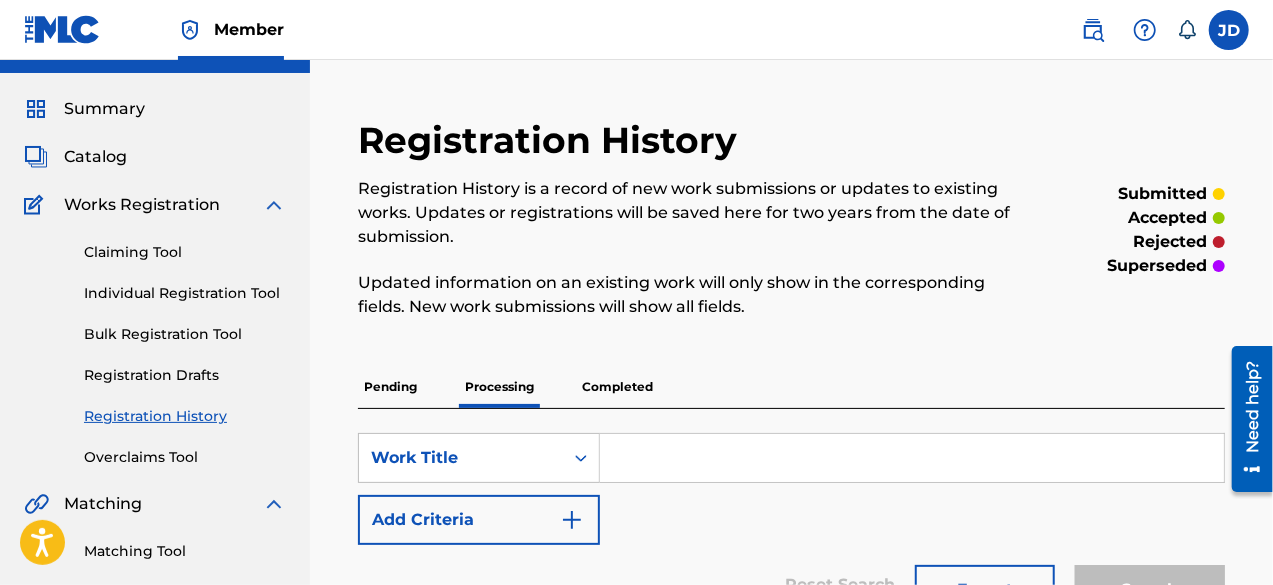 scroll, scrollTop: 36, scrollLeft: 0, axis: vertical 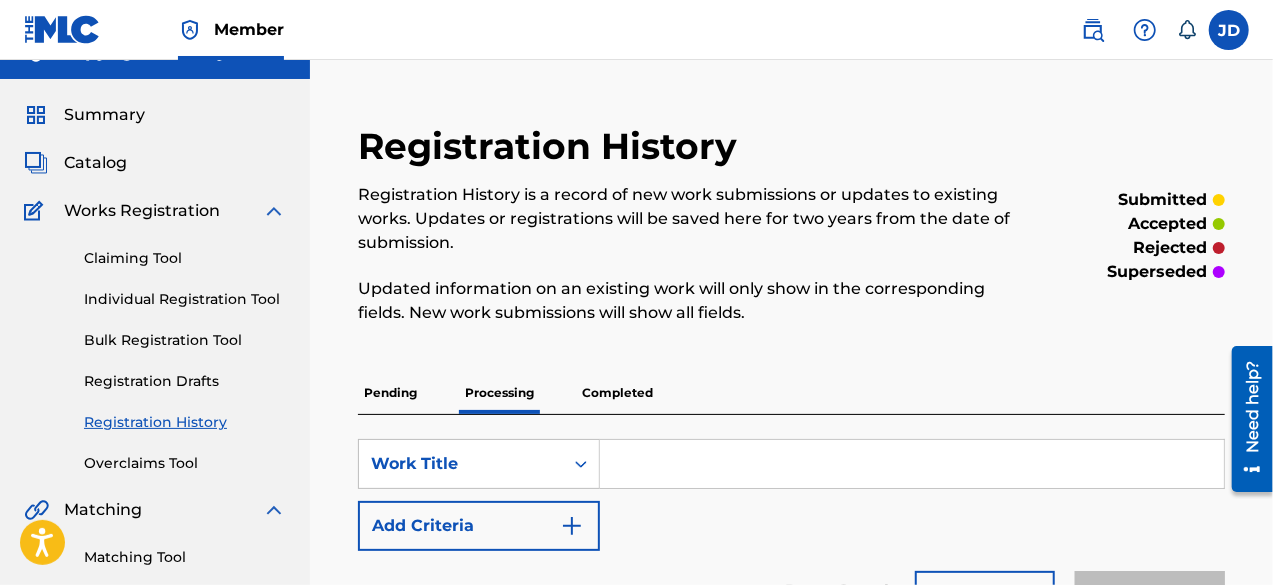 click on "Completed" at bounding box center [617, 393] 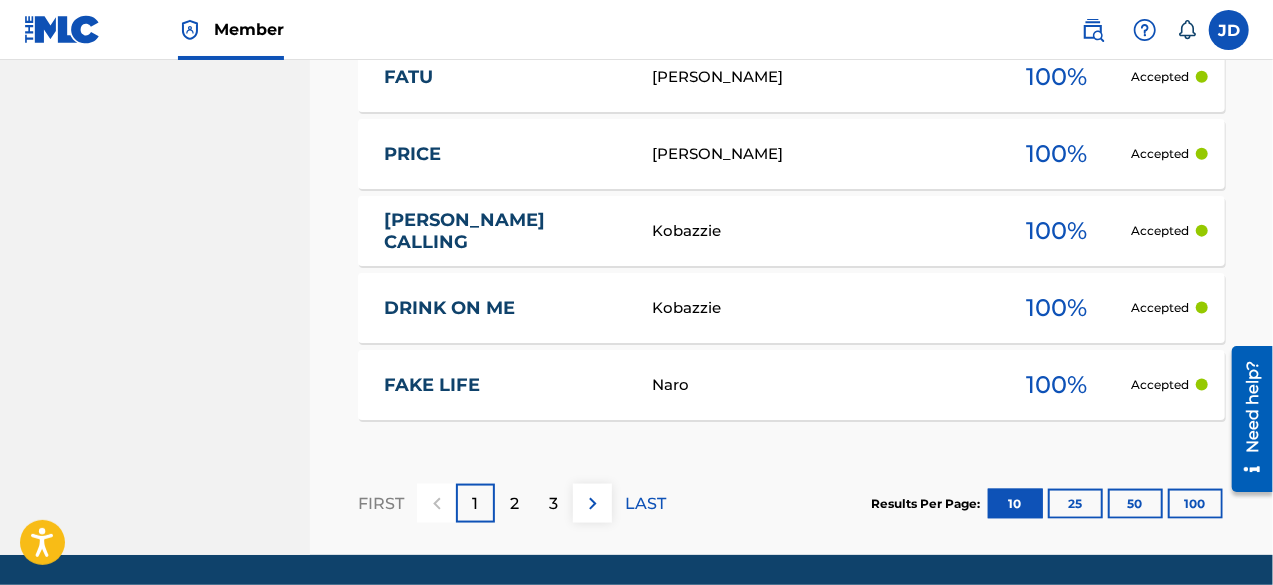 scroll, scrollTop: 1244, scrollLeft: 0, axis: vertical 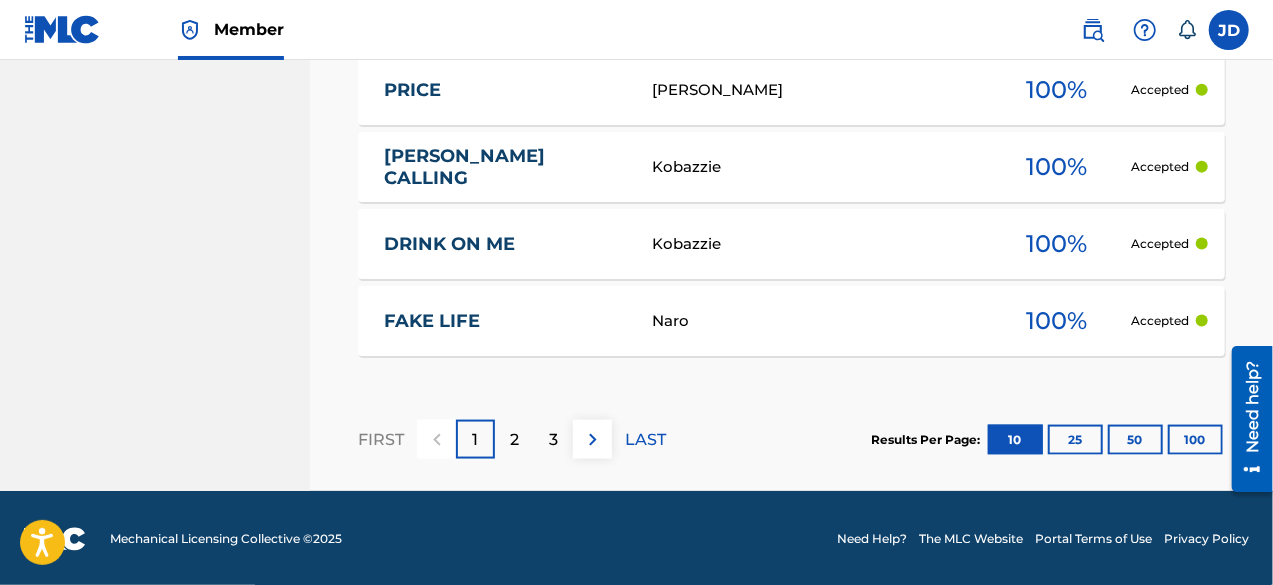 click at bounding box center [593, 440] 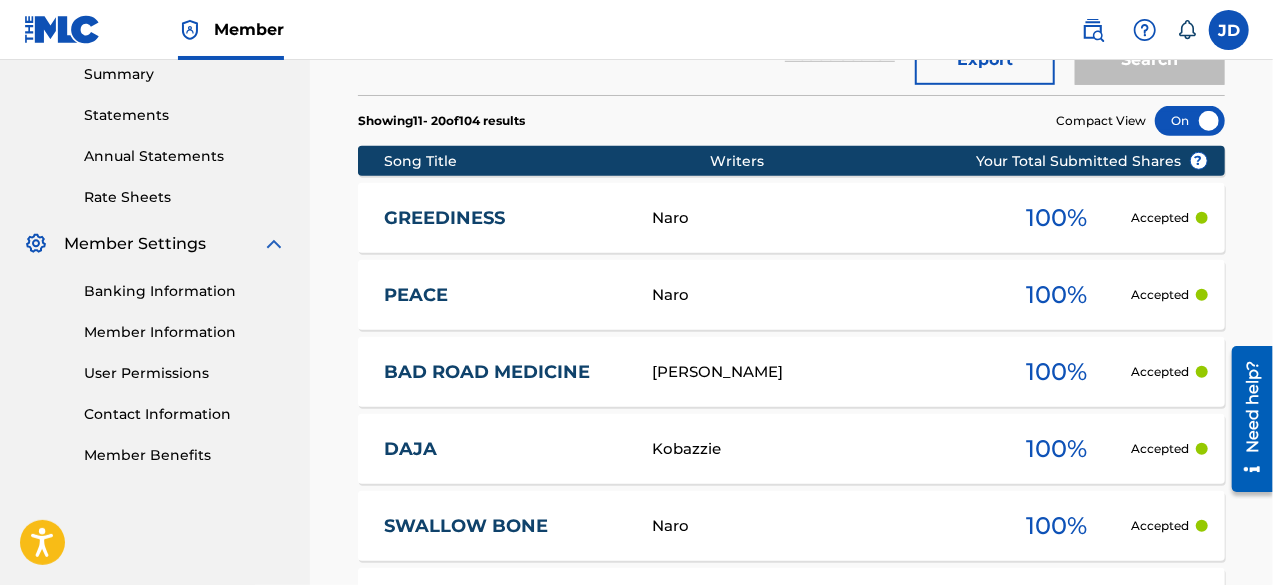 scroll, scrollTop: 1244, scrollLeft: 0, axis: vertical 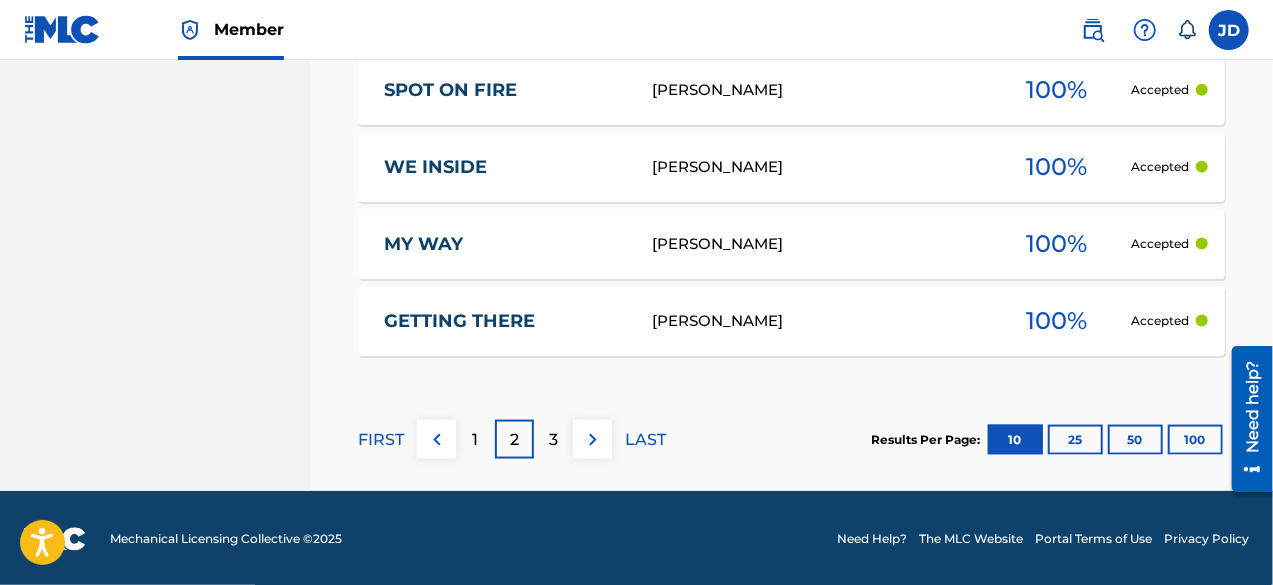 click at bounding box center [593, 440] 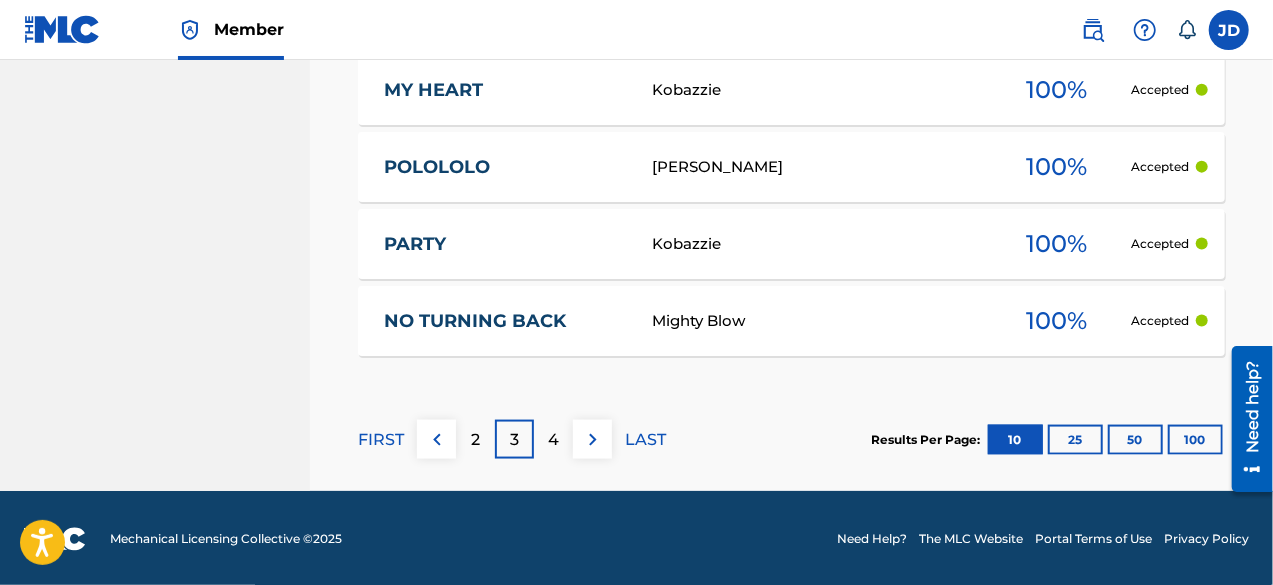 click at bounding box center [593, 440] 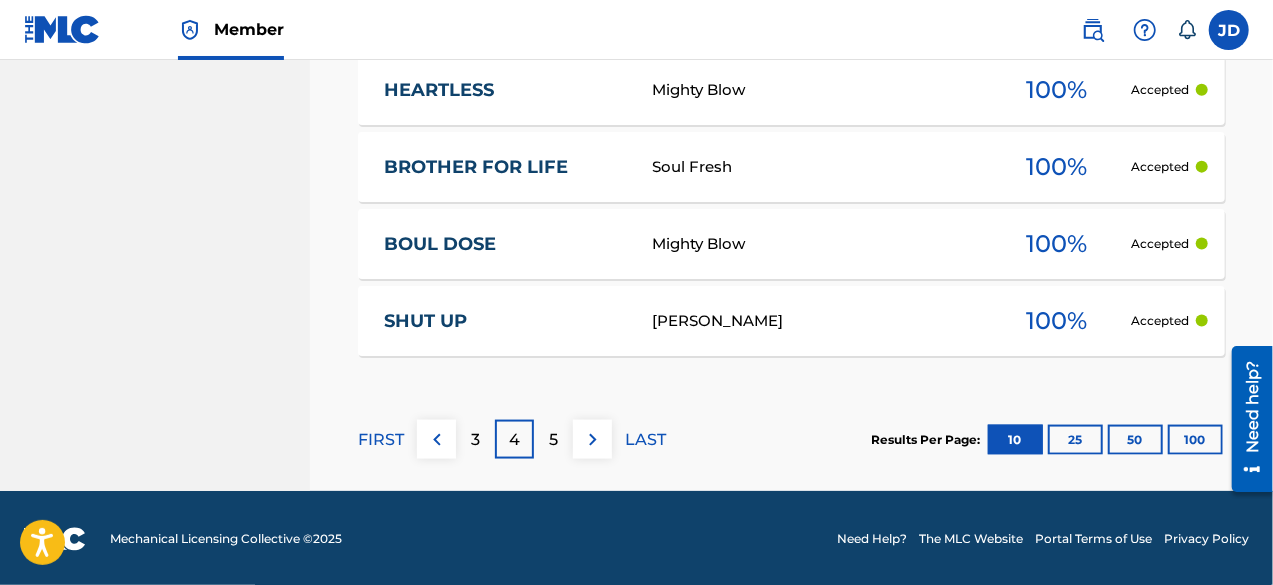 click at bounding box center [593, 440] 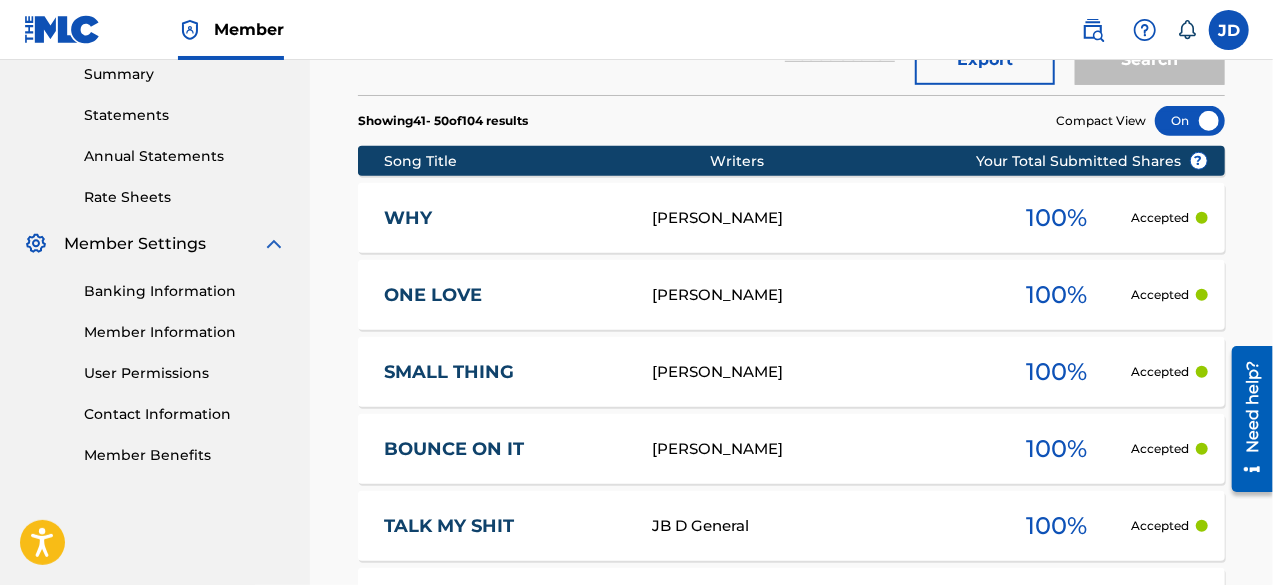 scroll, scrollTop: 1244, scrollLeft: 0, axis: vertical 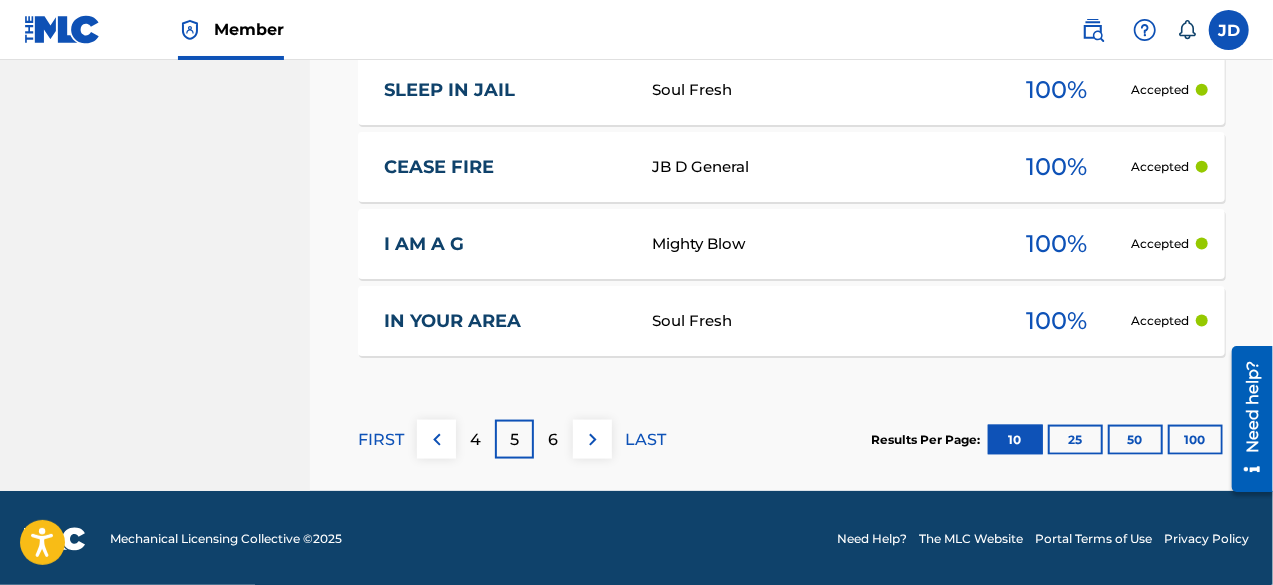 click on "FIRST 4 5 6 LAST" at bounding box center [512, 439] 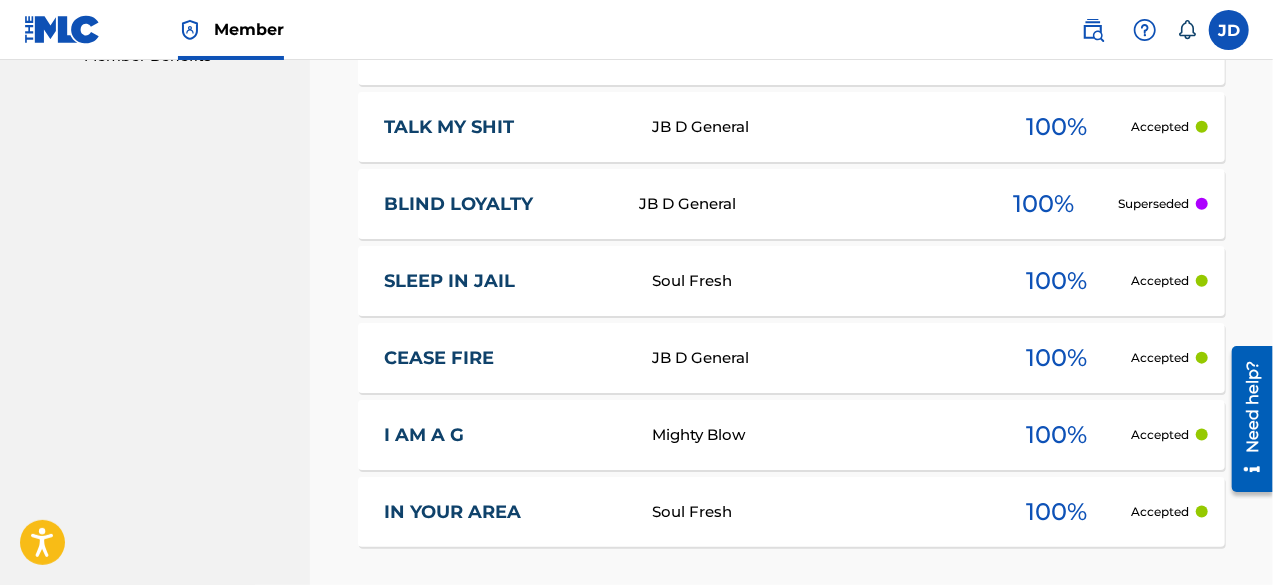 scroll, scrollTop: 1052, scrollLeft: 0, axis: vertical 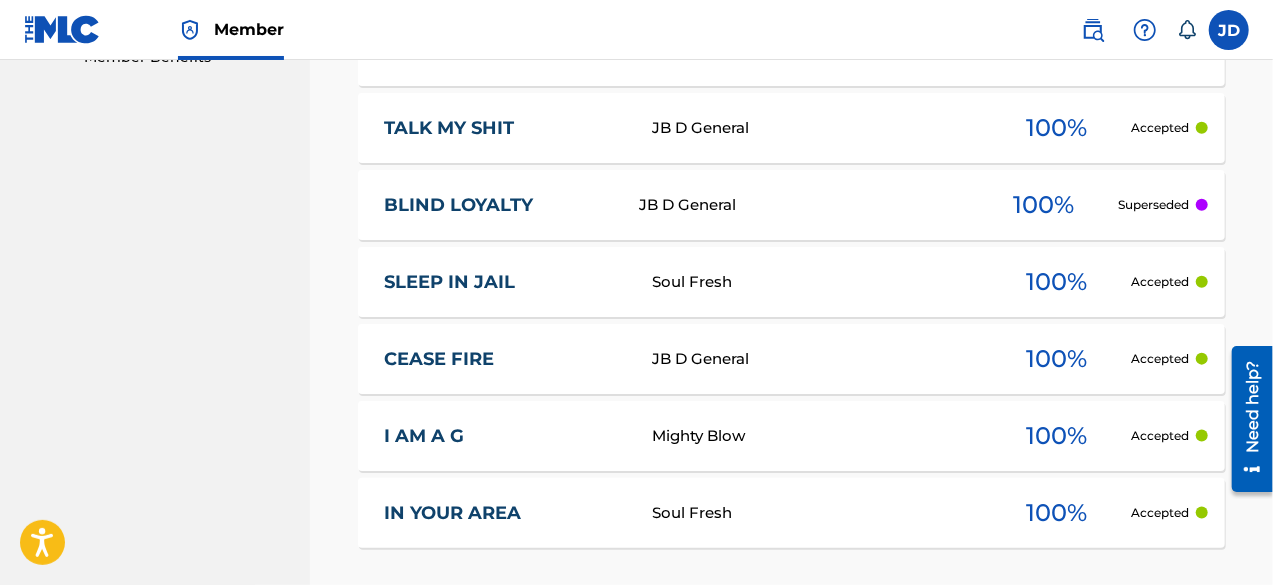 click on "Superseded" at bounding box center [1154, 205] 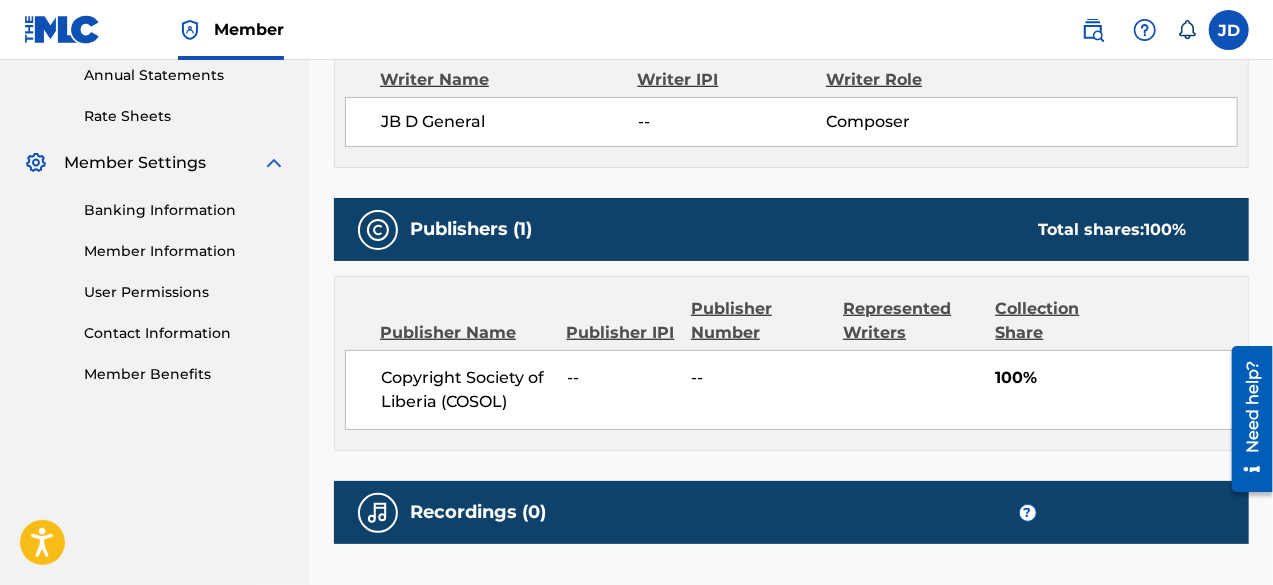 scroll, scrollTop: 931, scrollLeft: 0, axis: vertical 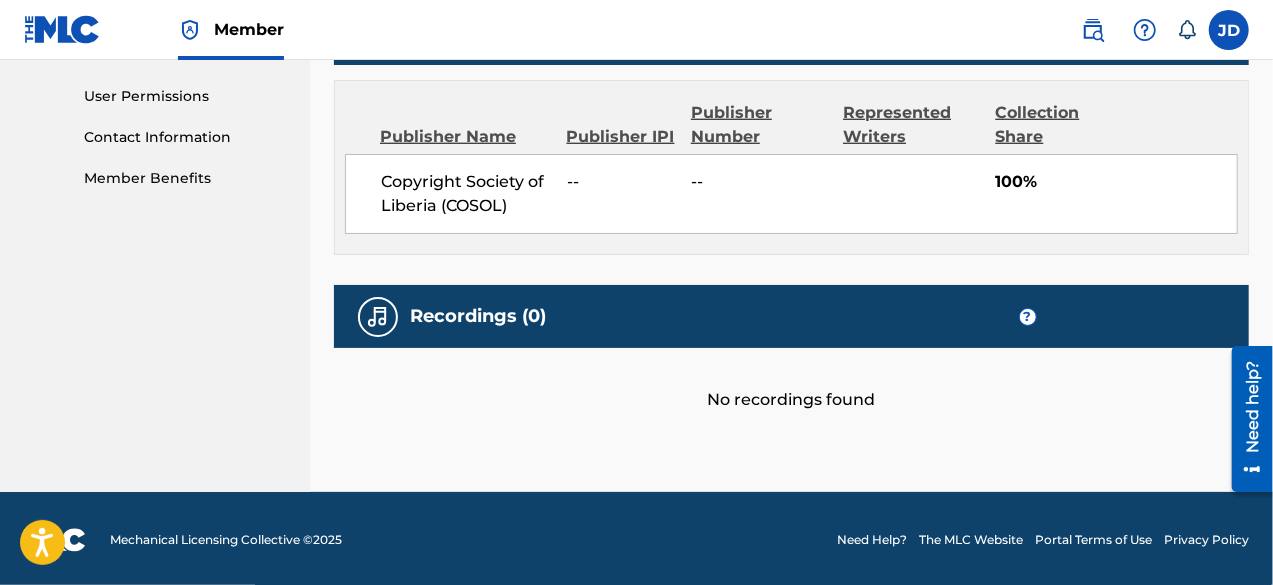 click on "Recordings   (0) ?" at bounding box center (791, 316) 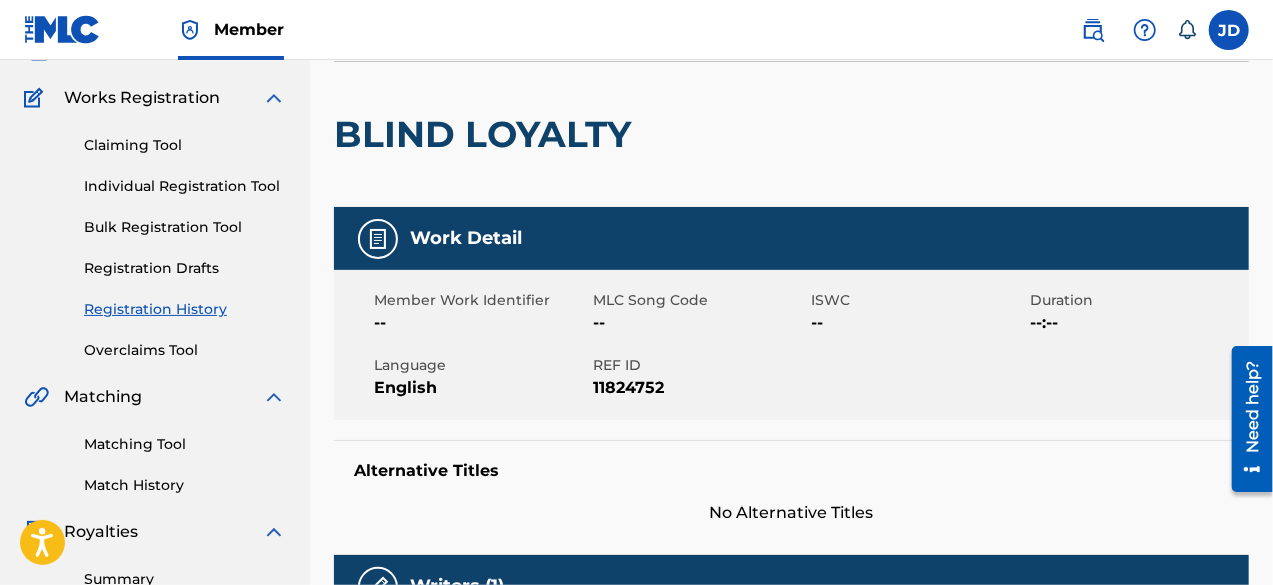 scroll, scrollTop: 0, scrollLeft: 0, axis: both 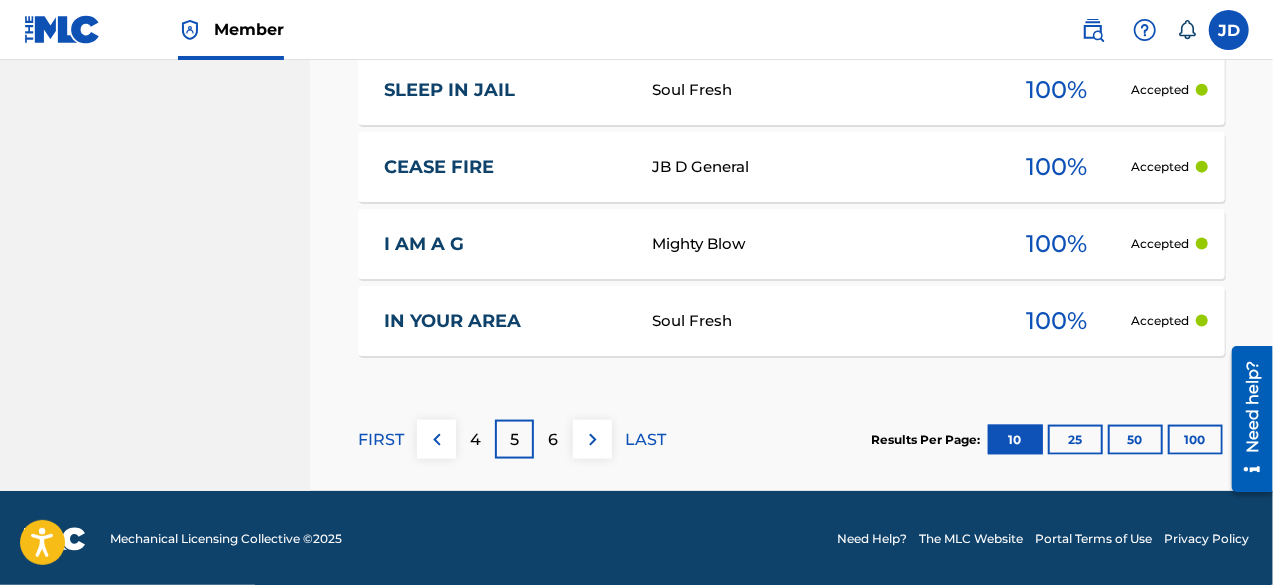click at bounding box center (593, 440) 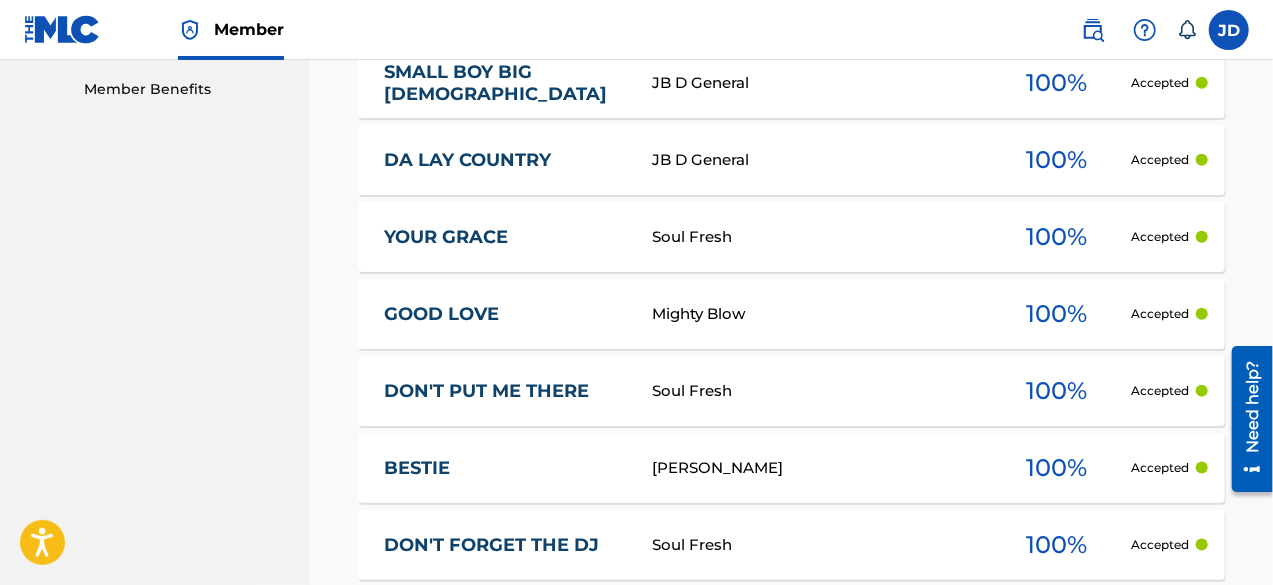 scroll, scrollTop: 1244, scrollLeft: 0, axis: vertical 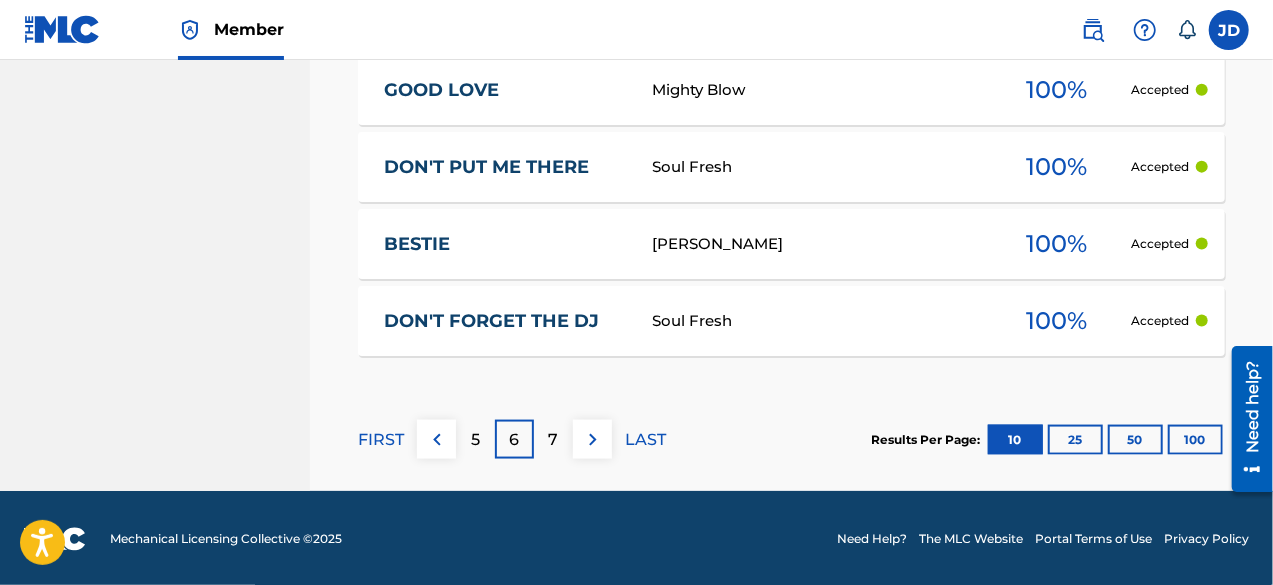 click on "100" at bounding box center [1195, 440] 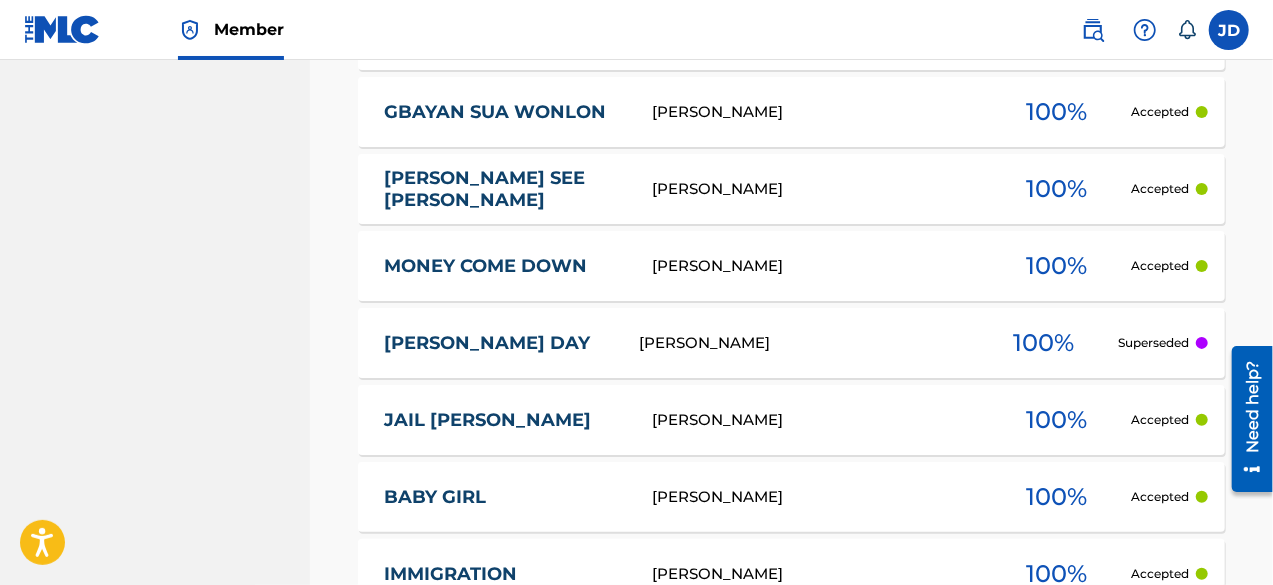 scroll, scrollTop: 8174, scrollLeft: 0, axis: vertical 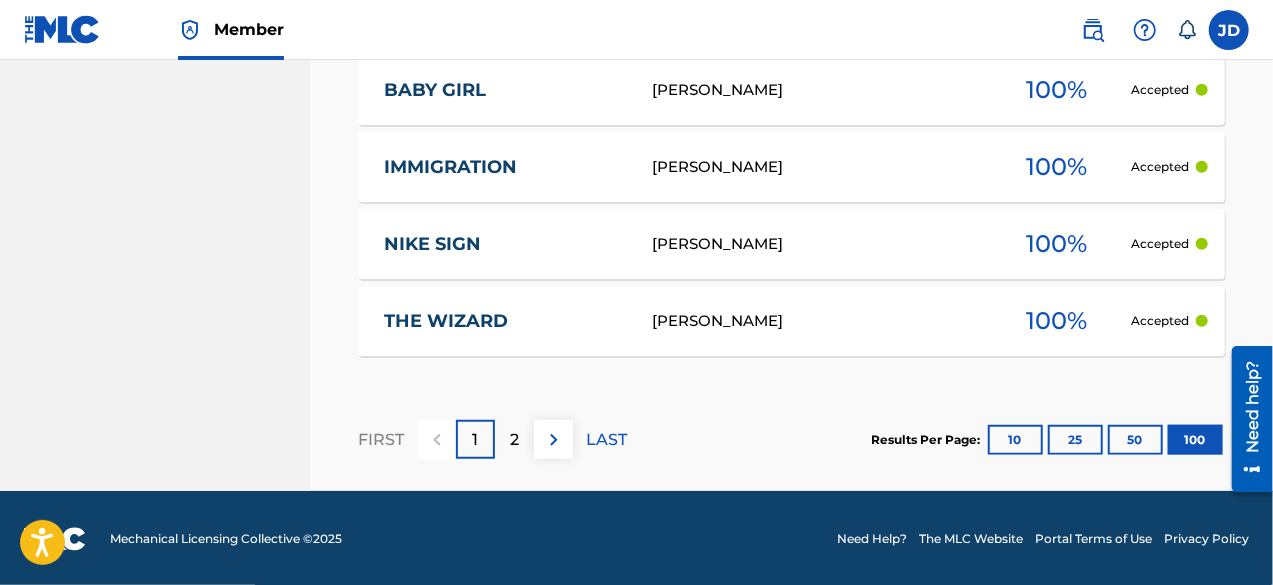 click on "Showing  1  -   100  of  104   results   Compact View Song Title Writers ? Your Total Submitted Shares RESPECT YOURSELF Kobazzie 100 %   Accepted CALL GOD Kobazzie 100 %   Accepted EVERYDAY Kobazzie 100 %   Accepted WHITE COW [PERSON_NAME] 100 %   Accepted BOUNCE REMIX Kobazzie 100 %   Accepted [PERSON_NAME] 100 %   Accepted PRICE [PERSON_NAME] 100 %   Accepted [PERSON_NAME] CALLING [PERSON_NAME] 100 %   Accepted DRINK ON ME Kobazzie 100 %   Accepted FAKE LIFE Naro 100 %   Accepted GREEDINESS Naro 100 %   Accepted PEACE Naro 100 %   Accepted BAD ROAD MEDICINE [PERSON_NAME] 100 %   Accepted DAJA Kobazzie 100 %   Accepted SWALLOW BONE Naro 100 %   Accepted ANSWER ME Naro 100 %   Accepted SPOT ON FIRE [PERSON_NAME] 100 %   Accepted WE INSIDE [PERSON_NAME] 100 %   Accepted MY WAY [PERSON_NAME] 100 %   Accepted GETTING THERE [PERSON_NAME] 100 %   Accepted GO LOW Kobazzie 100 %   Accepted HISTORY Mighty Blow 100 %   Accepted STRANGE JUE IN MY  PA CRIB Mighty Blow 100 %   Accepted LAST TIME [PERSON_NAME] 100 %   Accepted DIVA Kobazzie 100 %   Accepted GRATEFUL [PERSON_NAME] 100 %   Accepted" at bounding box center [791, -3467] 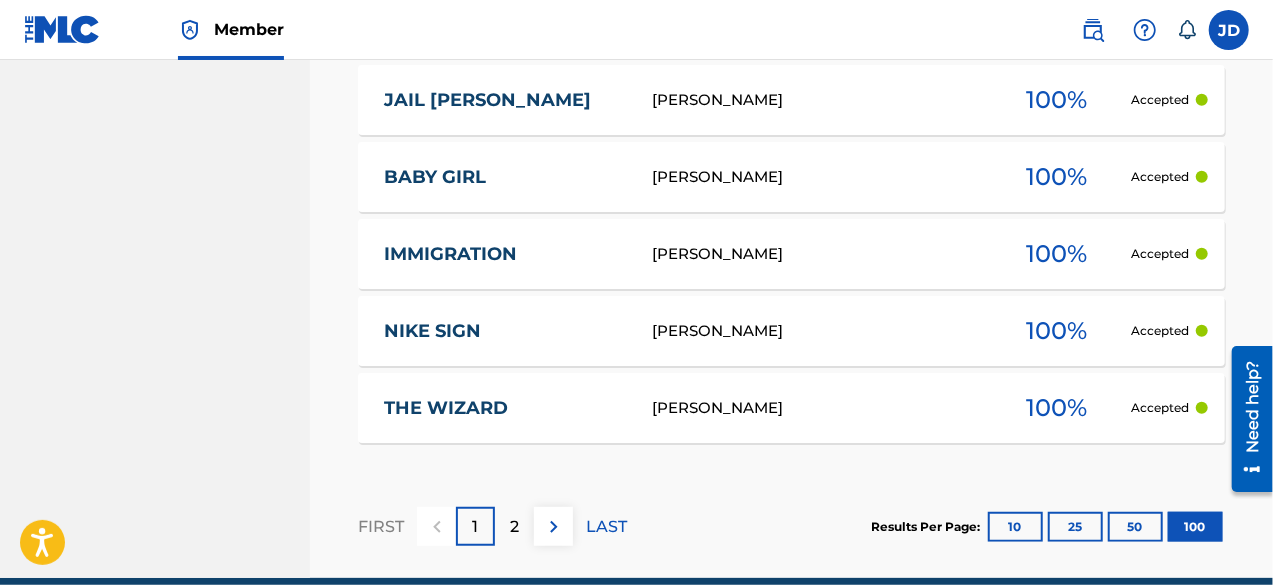 scroll, scrollTop: 8079, scrollLeft: 0, axis: vertical 